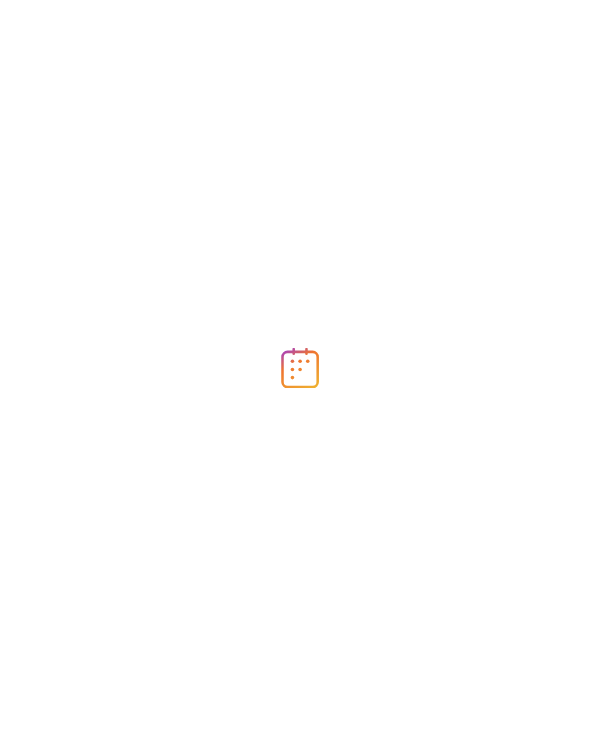 scroll, scrollTop: 0, scrollLeft: 0, axis: both 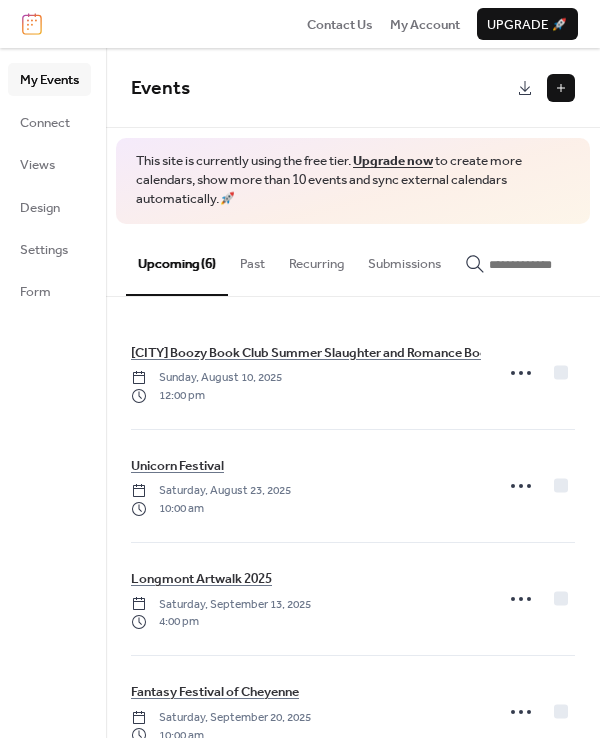 click at bounding box center (561, 88) 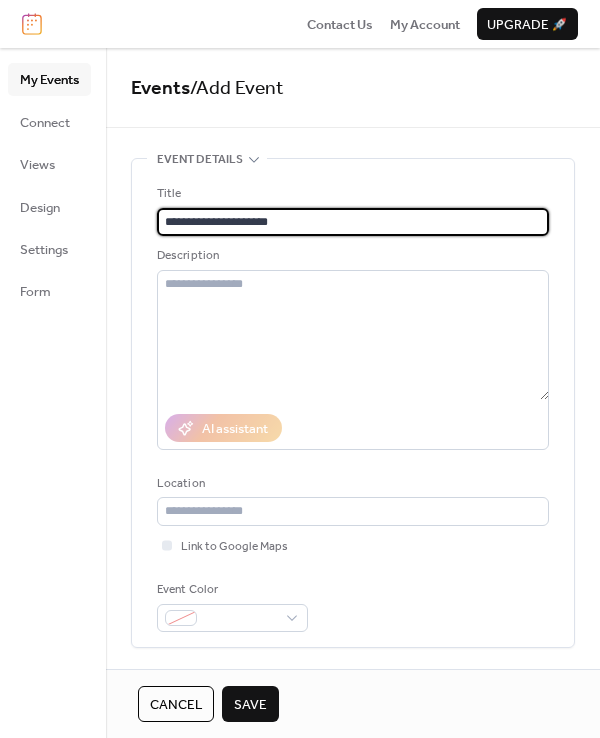 type on "**********" 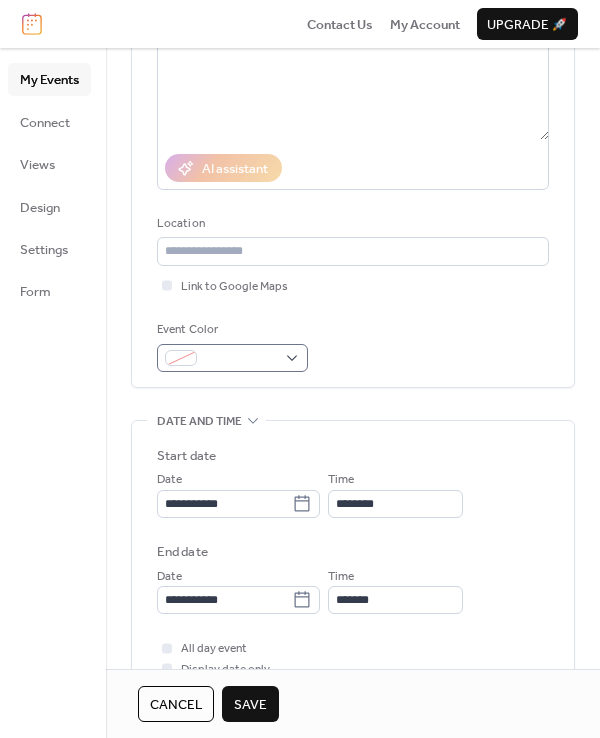 scroll, scrollTop: 300, scrollLeft: 0, axis: vertical 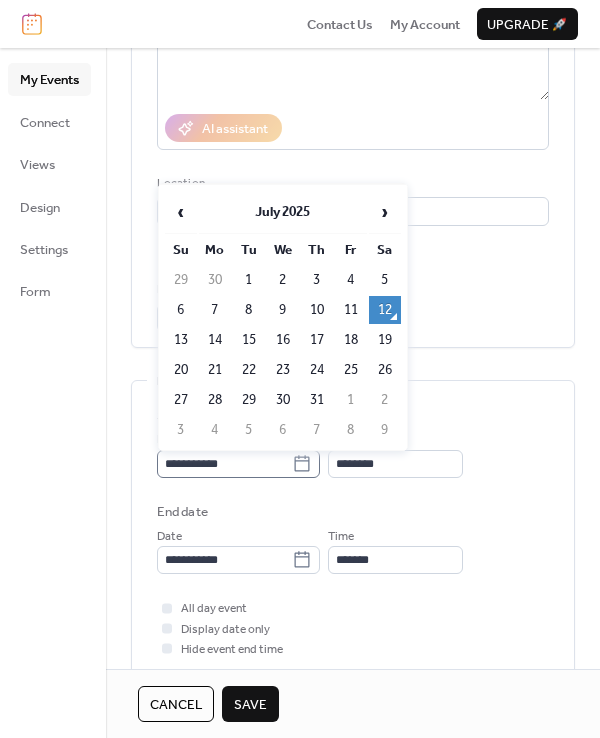 click 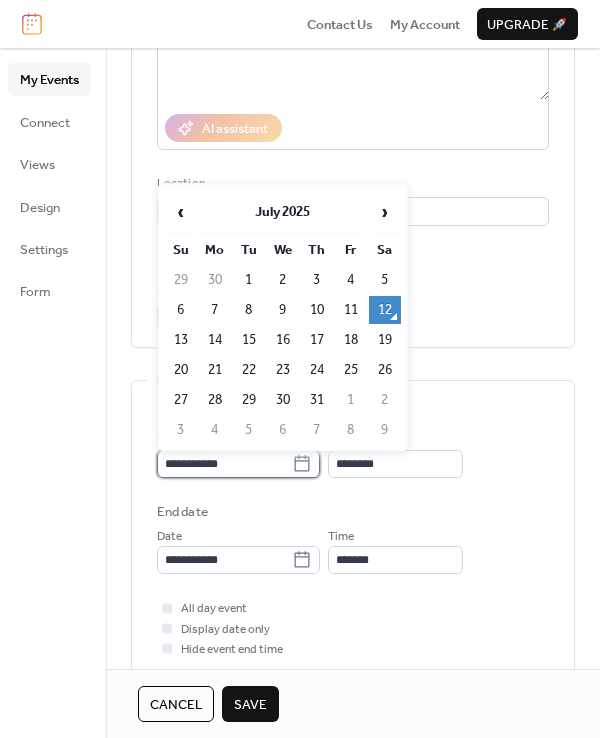 click on "**********" at bounding box center (224, 464) 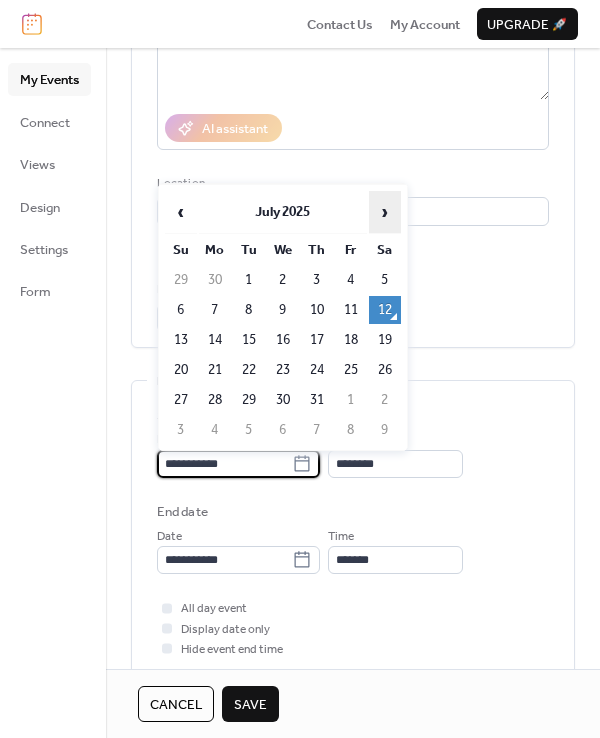 click on "›" at bounding box center [385, 212] 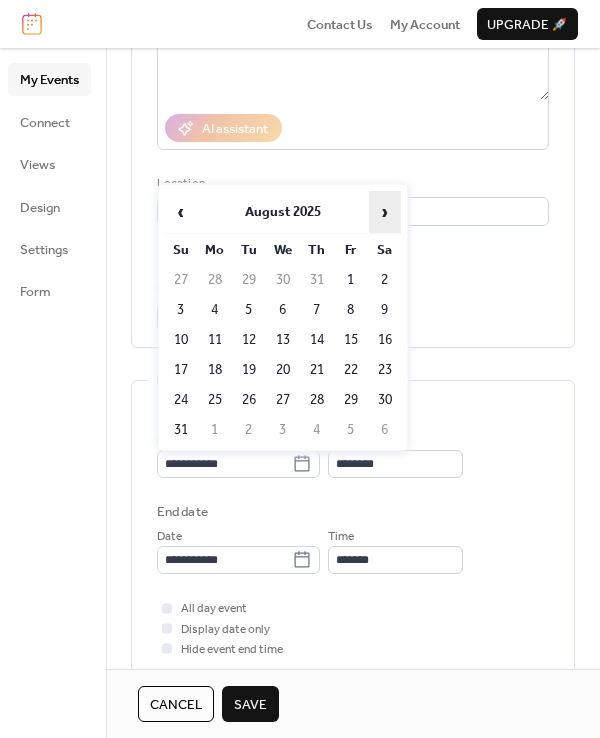 click on "›" at bounding box center (385, 212) 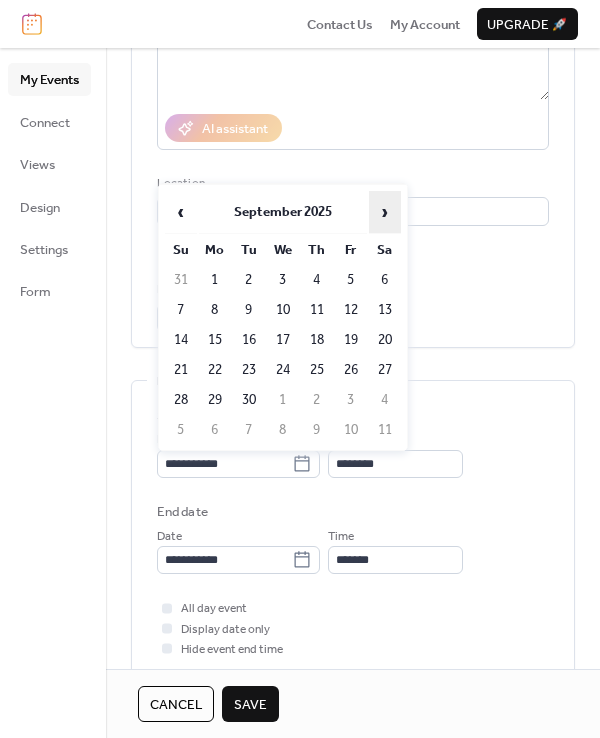 click on "›" at bounding box center [385, 212] 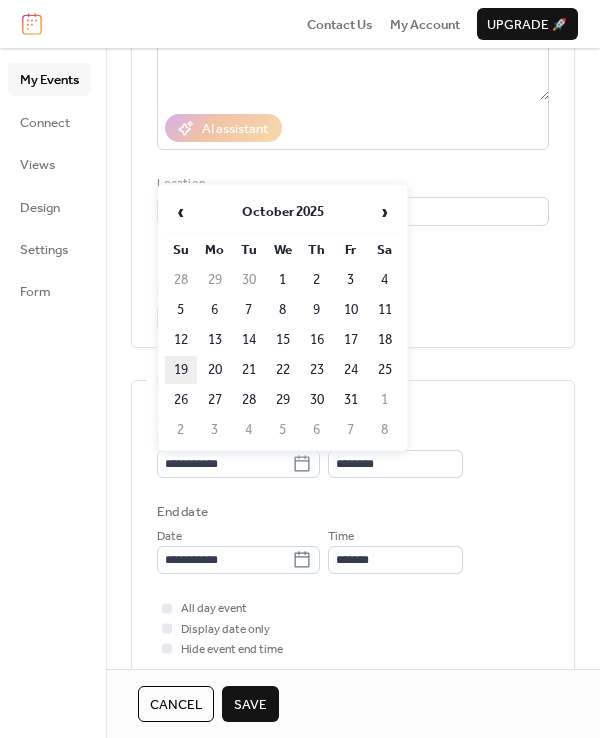 click on "19" at bounding box center [181, 370] 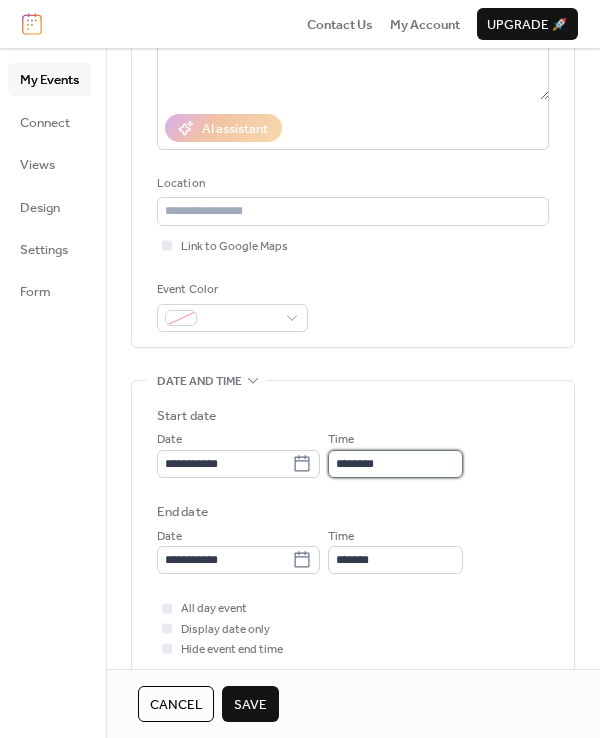 click on "********" at bounding box center [395, 464] 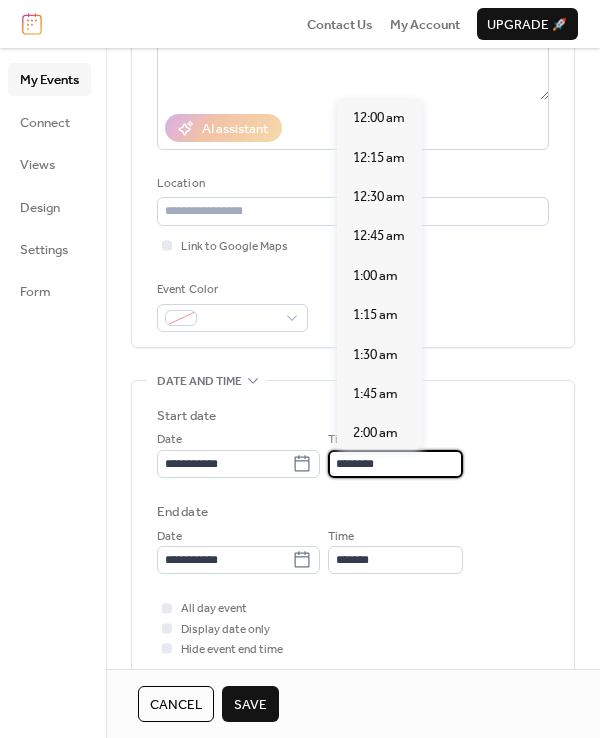 scroll, scrollTop: 1900, scrollLeft: 0, axis: vertical 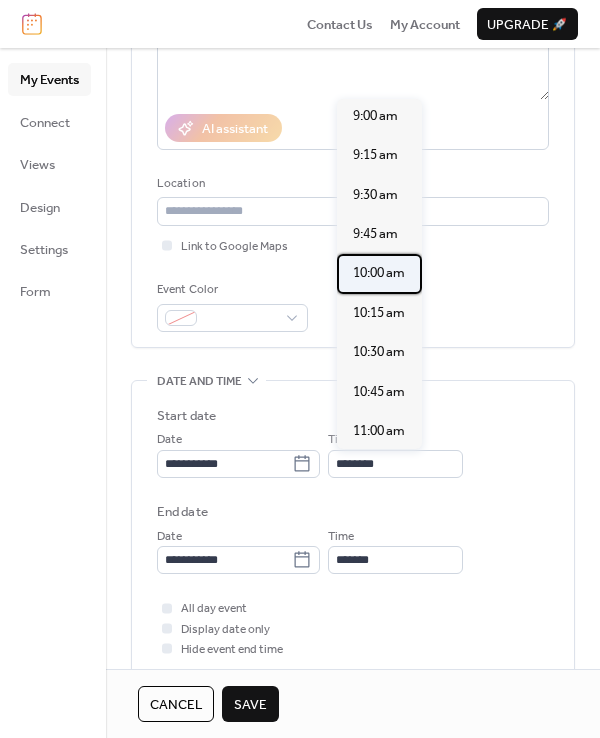click on "10:00 am" at bounding box center [379, 273] 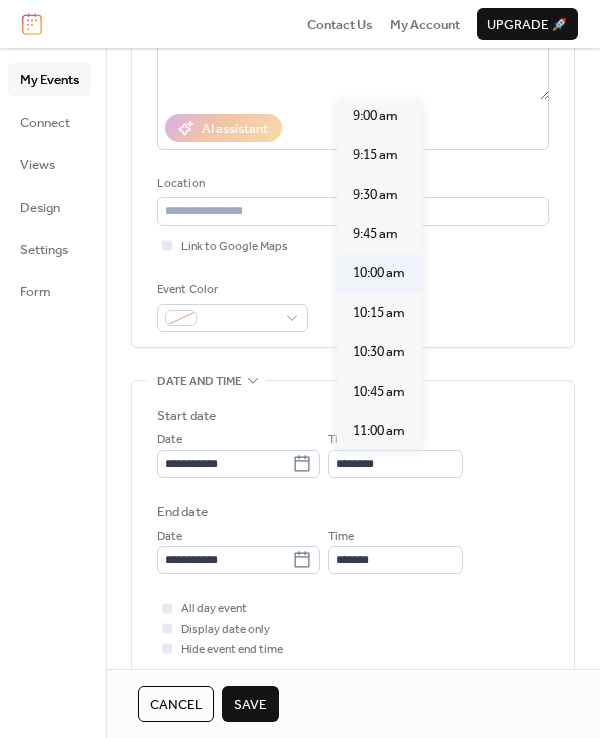 type on "********" 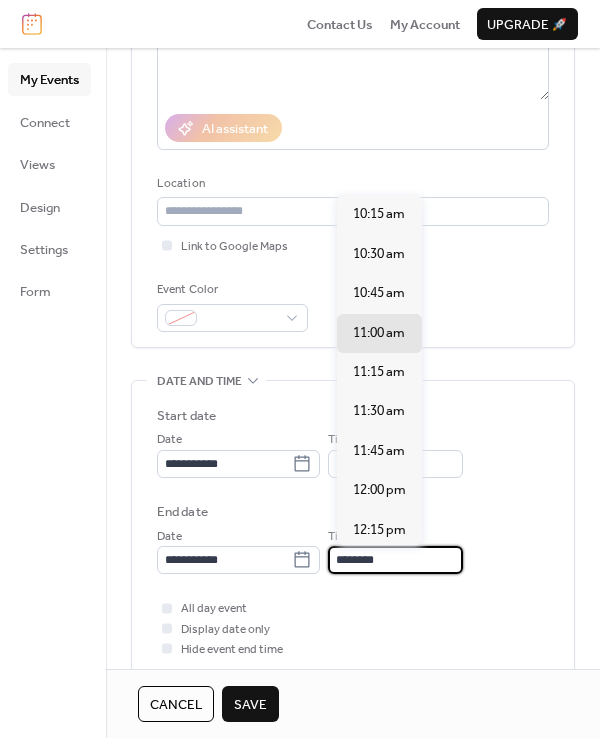 click on "********" at bounding box center [395, 560] 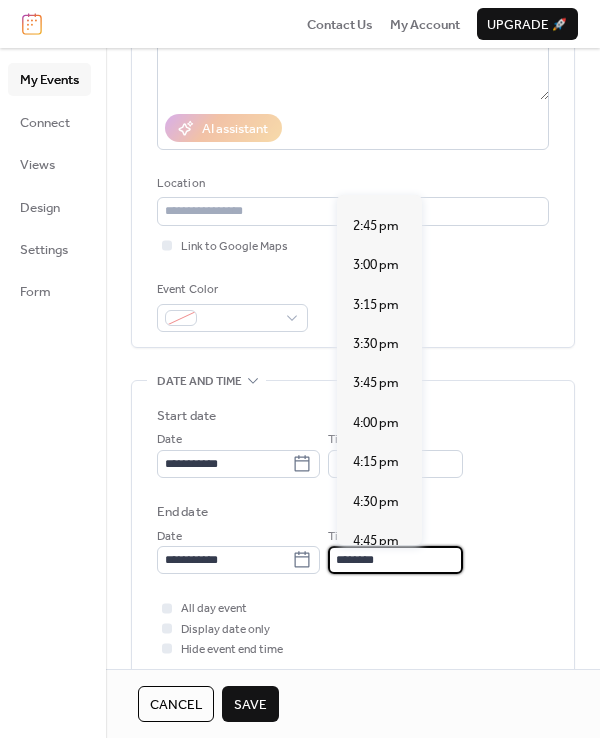 scroll, scrollTop: 700, scrollLeft: 0, axis: vertical 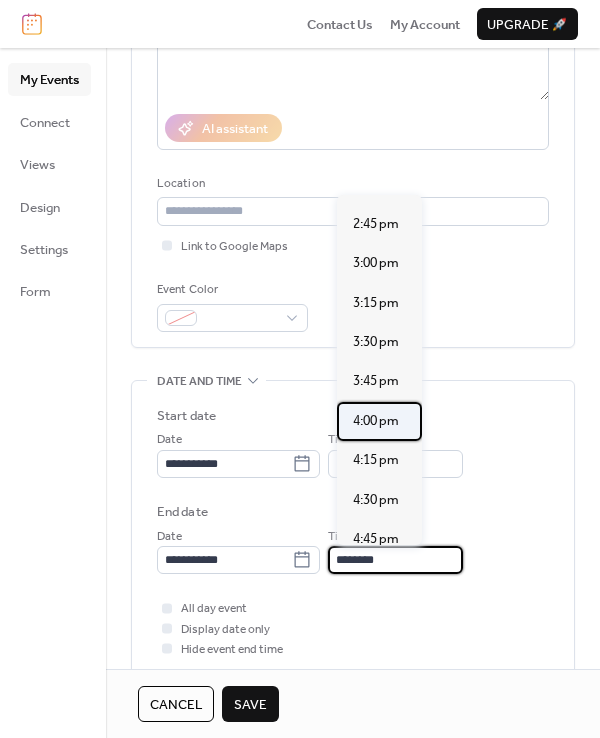click on "4:00 pm" at bounding box center (376, 421) 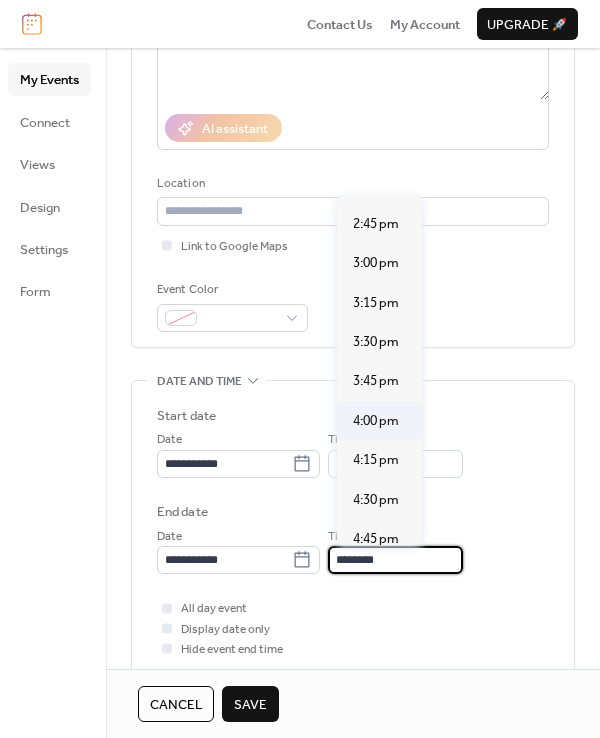 type on "*******" 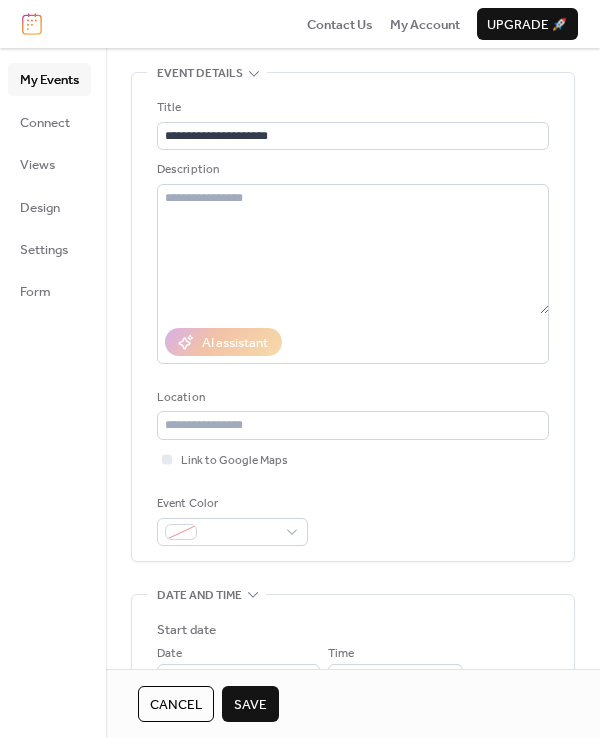 scroll, scrollTop: 0, scrollLeft: 0, axis: both 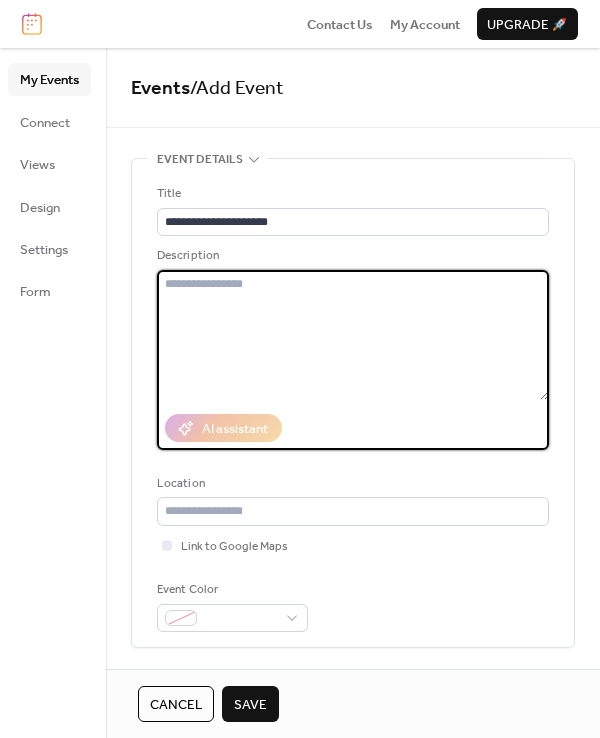click at bounding box center [353, 335] 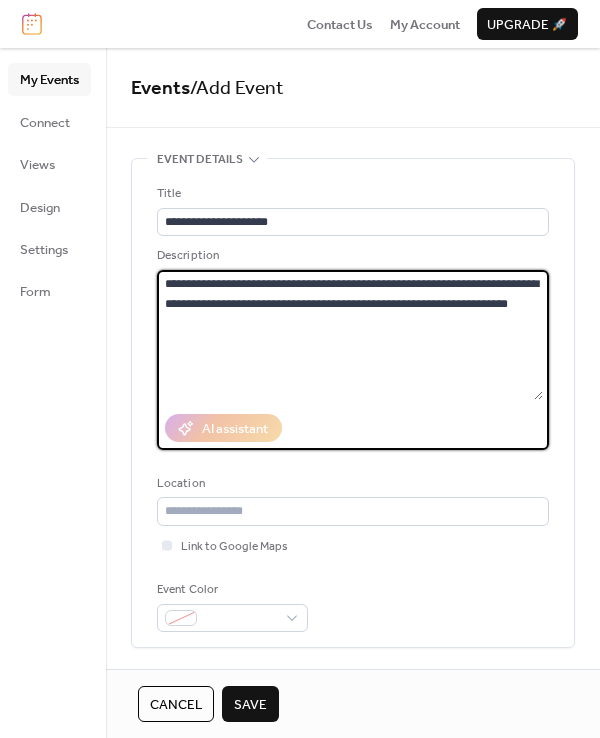 click on "**********" at bounding box center [350, 335] 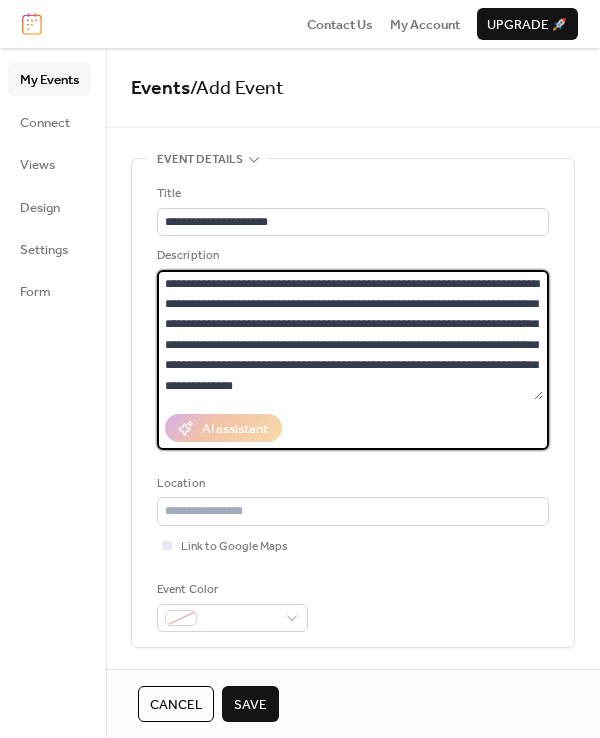 drag, startPoint x: 507, startPoint y: 299, endPoint x: 452, endPoint y: 309, distance: 55.9017 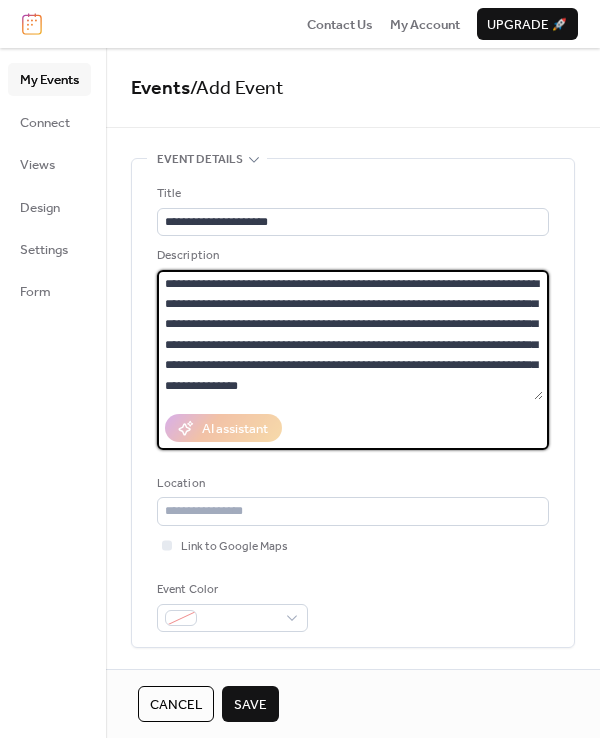 click on "**********" at bounding box center (350, 335) 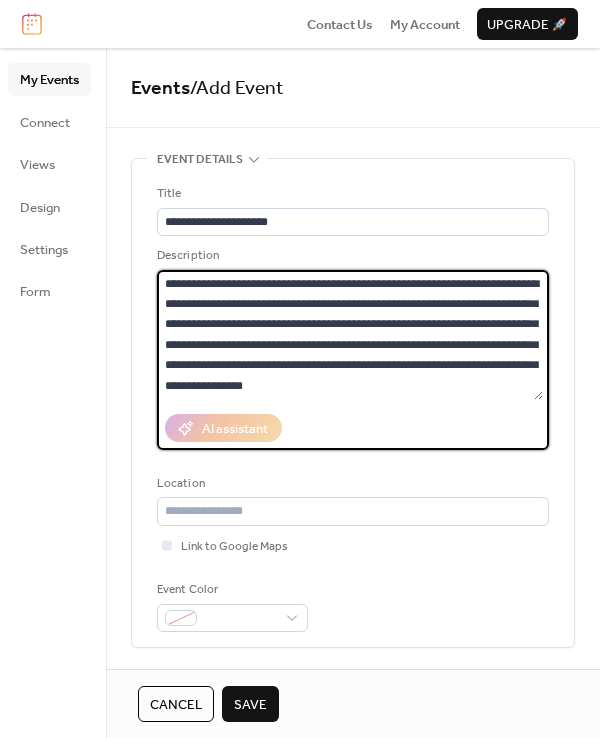 type on "**********" 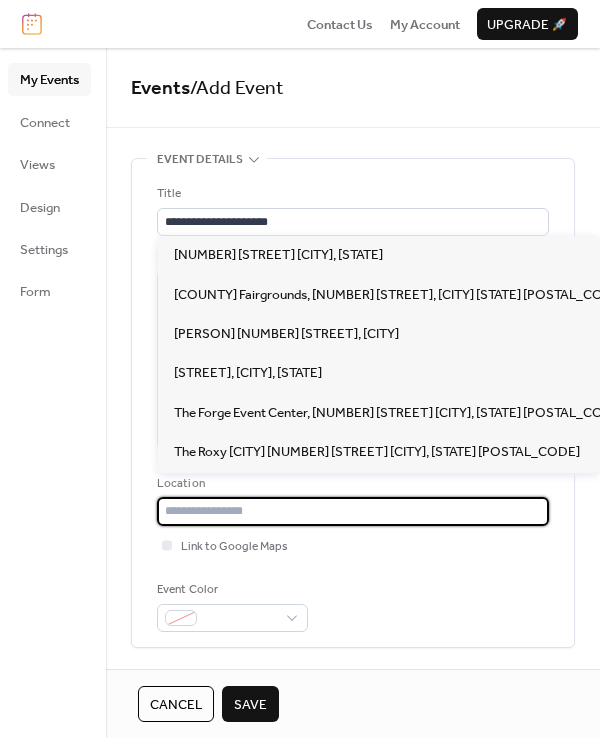 click at bounding box center (353, 511) 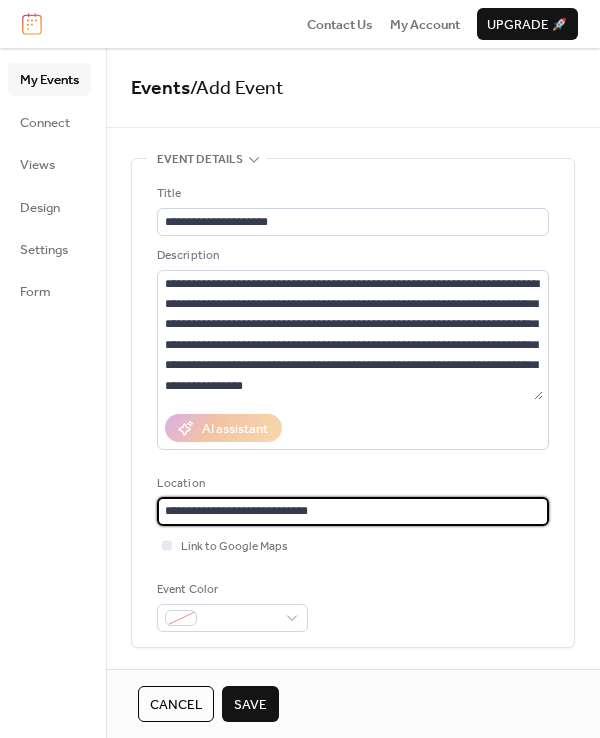 click on "**********" at bounding box center [353, 511] 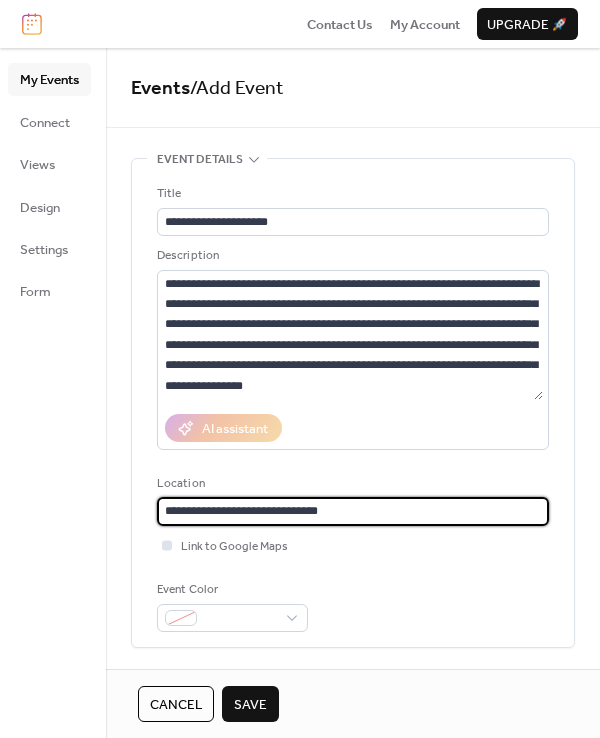 type on "**********" 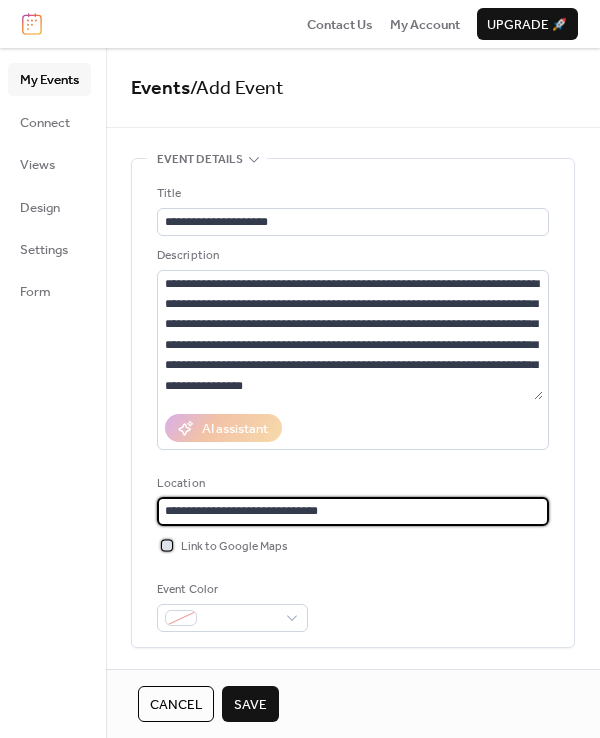 click at bounding box center (167, 545) 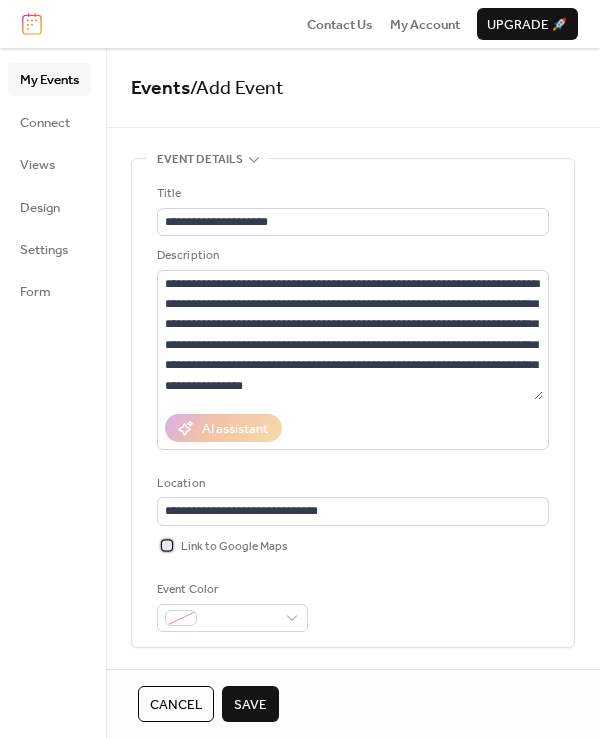 scroll, scrollTop: 100, scrollLeft: 0, axis: vertical 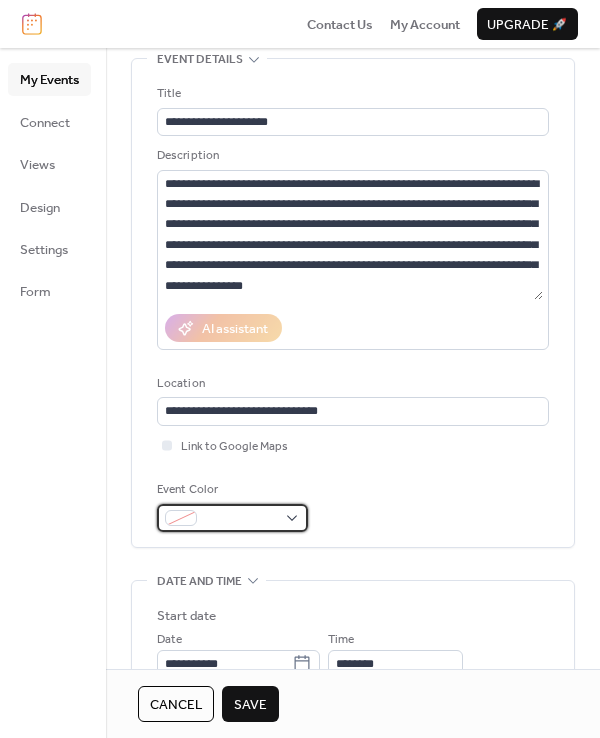 click at bounding box center (240, 519) 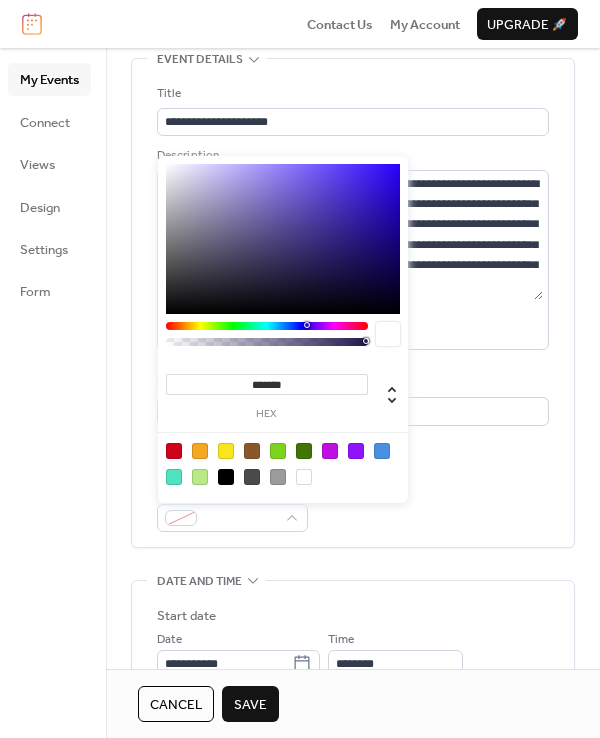 click at bounding box center [200, 451] 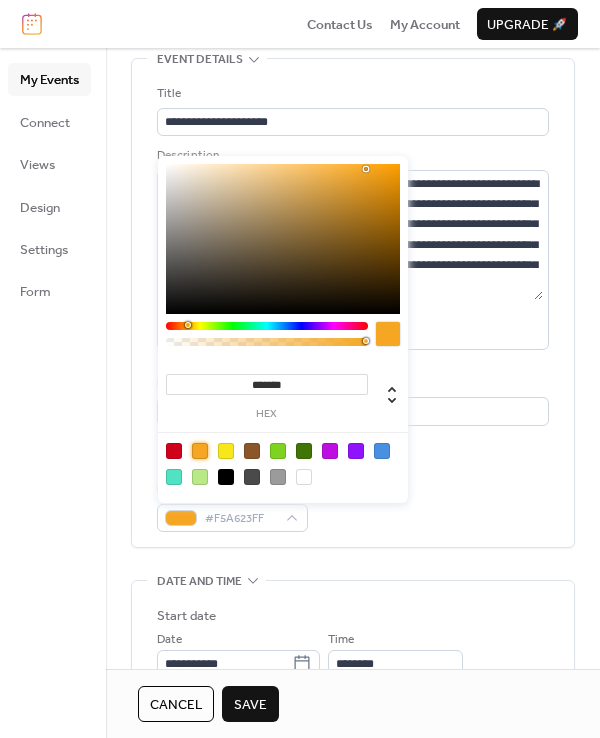 click on "**********" at bounding box center [353, 308] 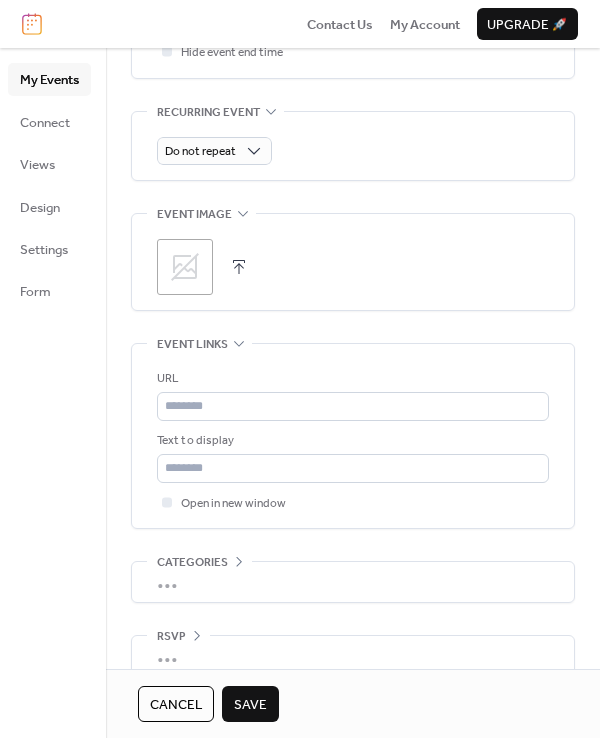 scroll, scrollTop: 900, scrollLeft: 0, axis: vertical 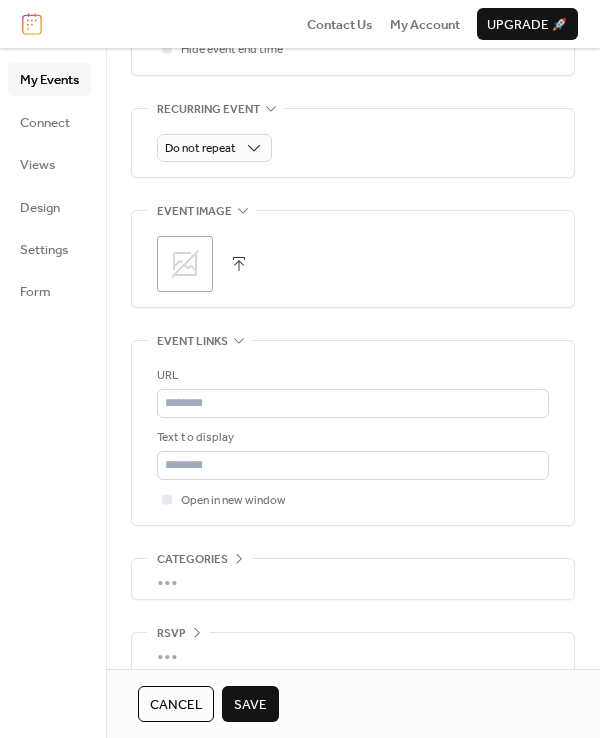 click 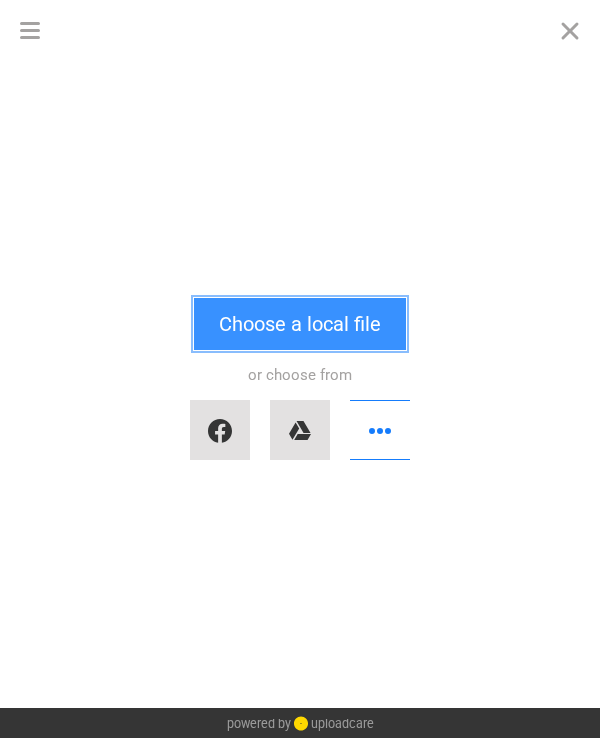 click on "Choose a local file" at bounding box center [300, 324] 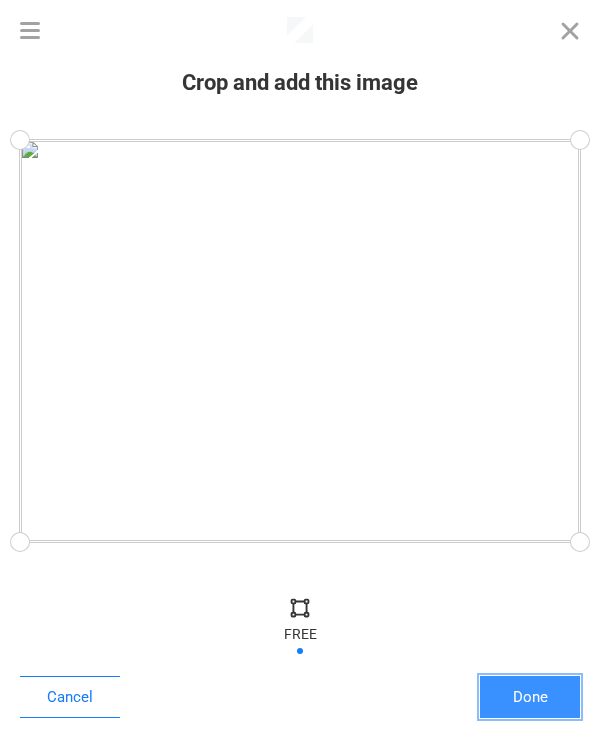 click on "Done" at bounding box center (530, 697) 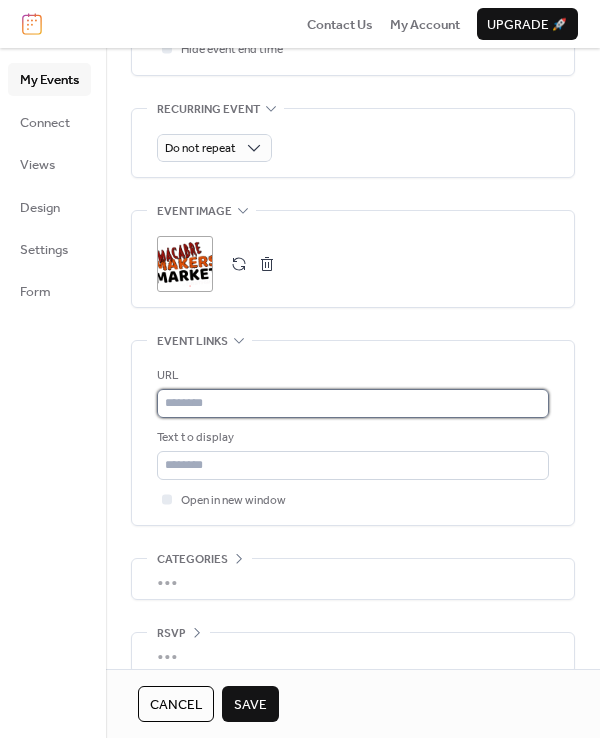 click at bounding box center (353, 403) 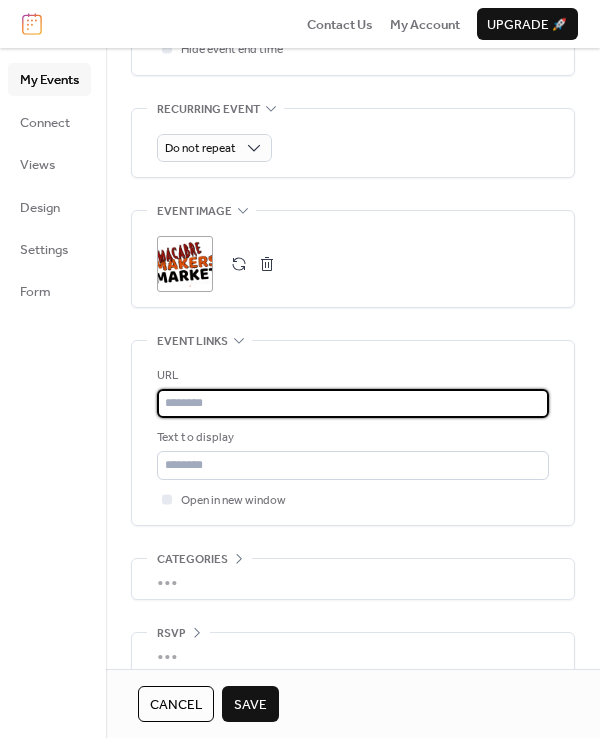 paste on "**********" 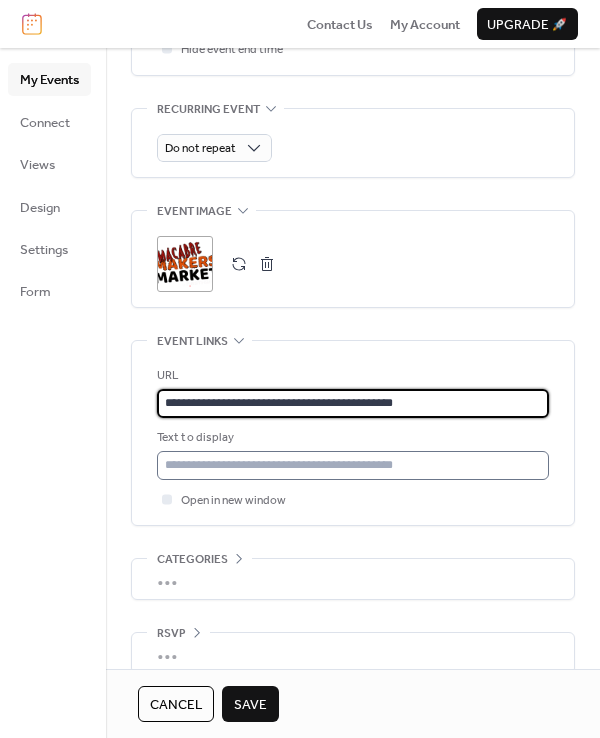 type on "**********" 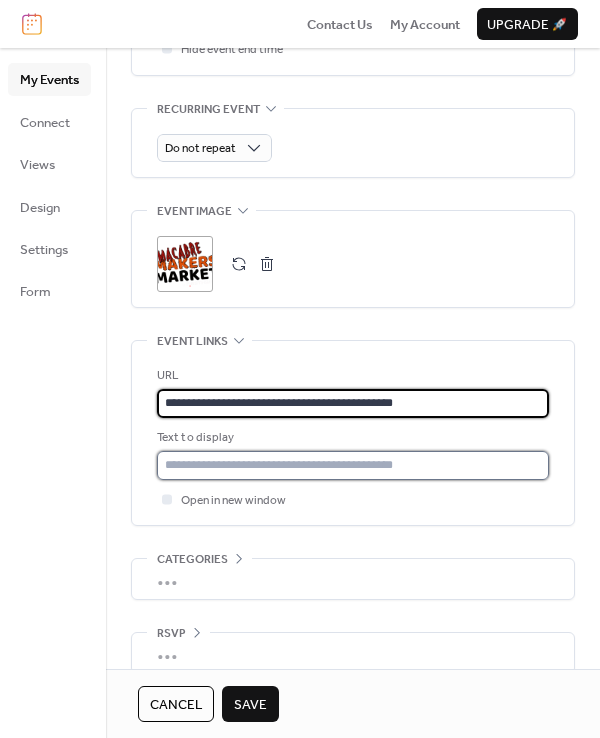 click at bounding box center [353, 465] 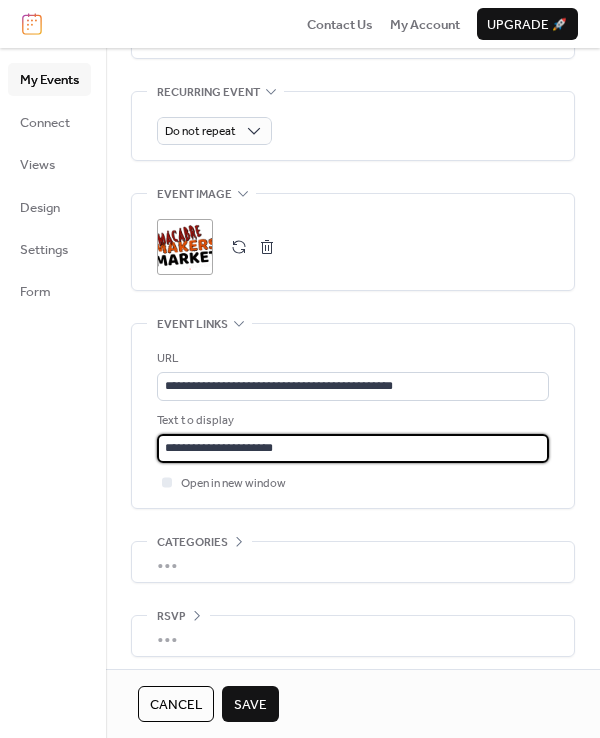 scroll, scrollTop: 922, scrollLeft: 0, axis: vertical 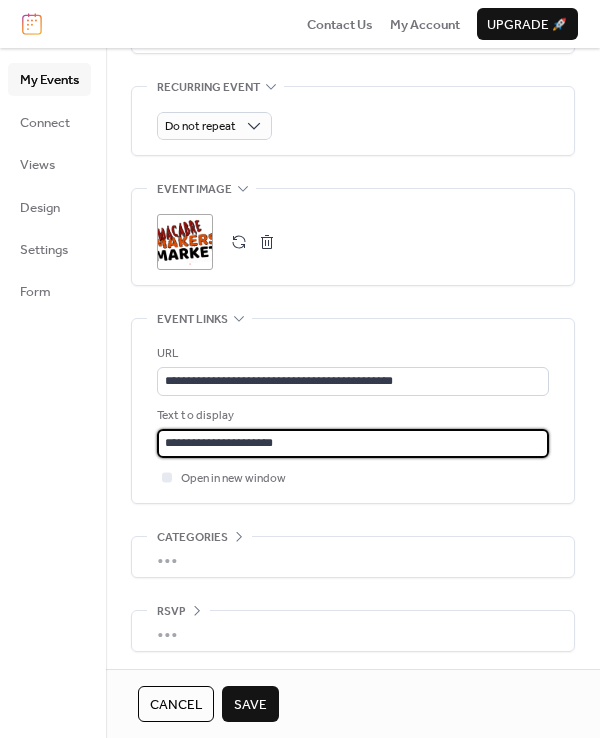 type on "**********" 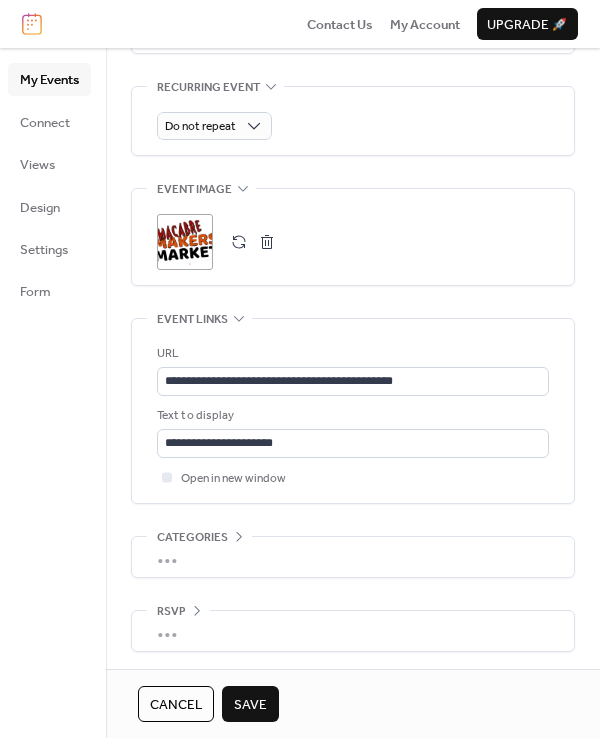 click on "Save" at bounding box center [250, 705] 